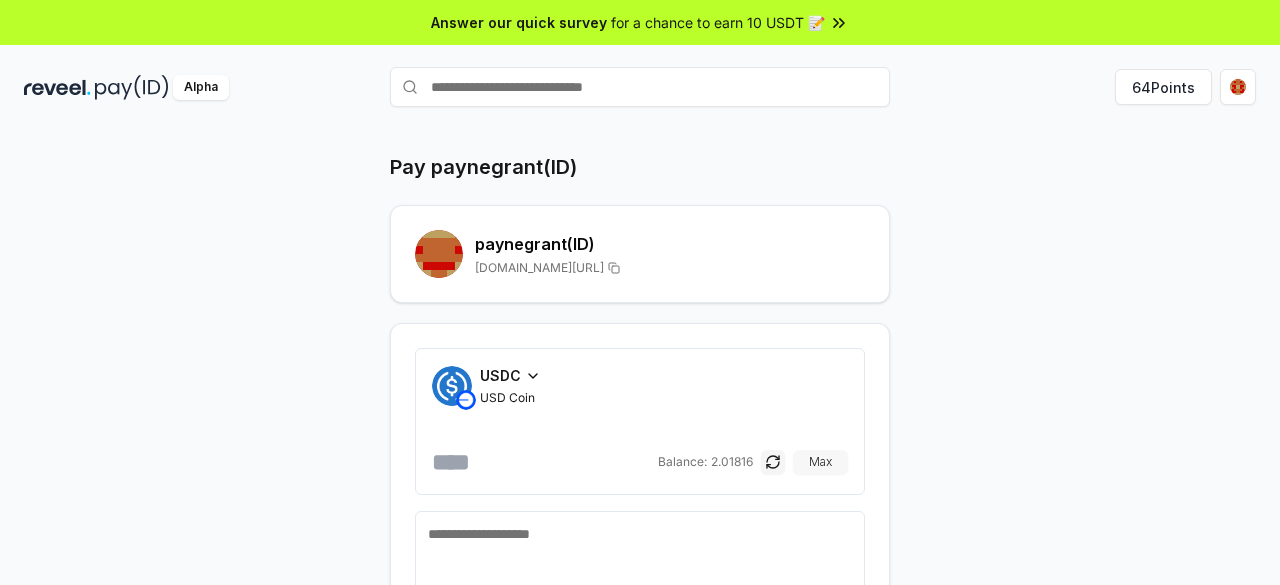 scroll, scrollTop: 0, scrollLeft: 0, axis: both 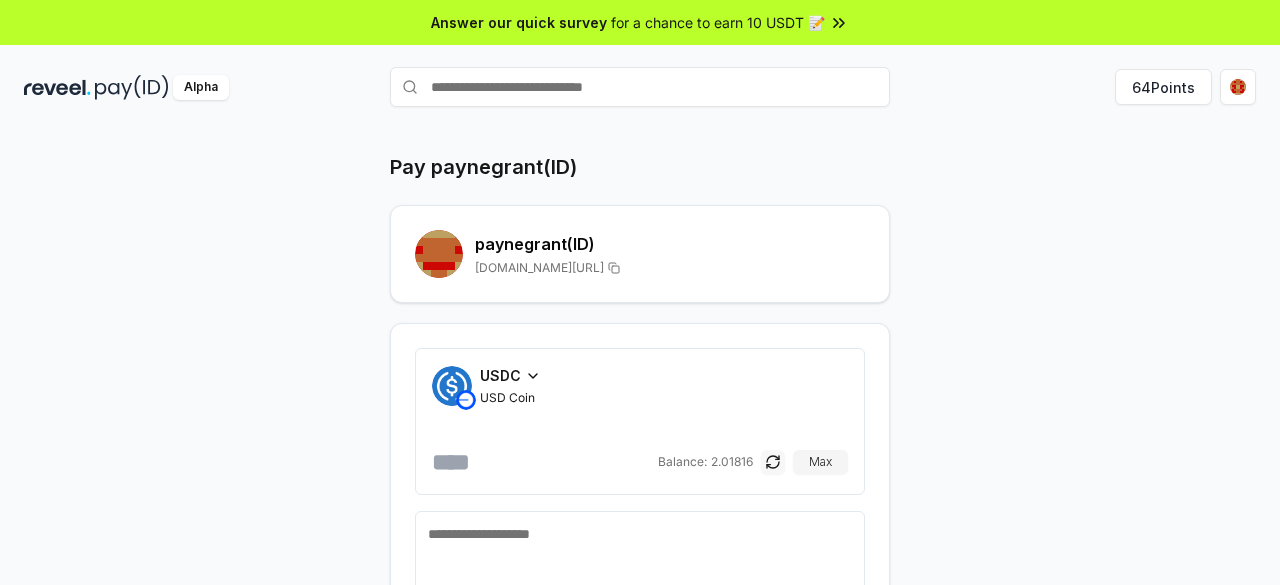 click at bounding box center [773, 462] 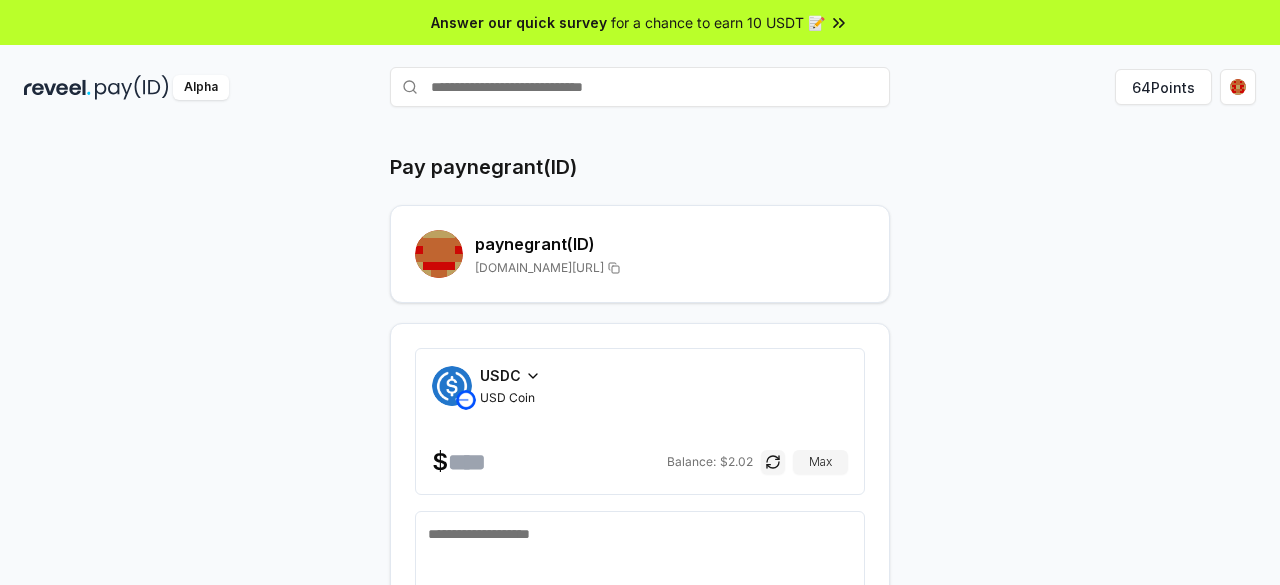 click 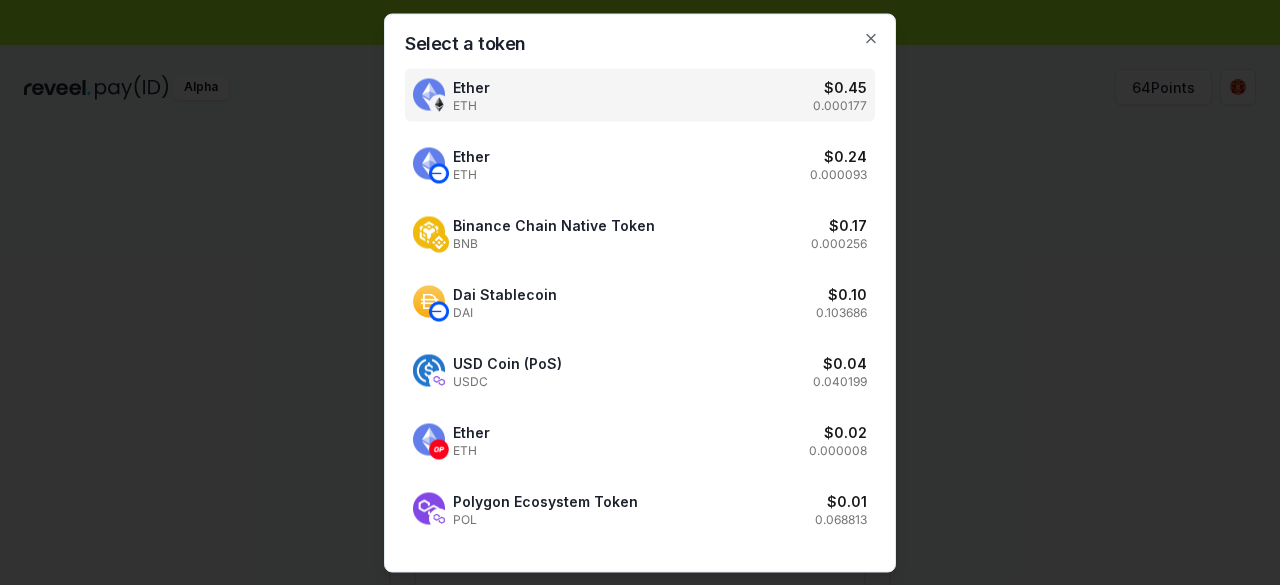click on "Ether ETH $ 0.45 0.000177" at bounding box center [640, 94] 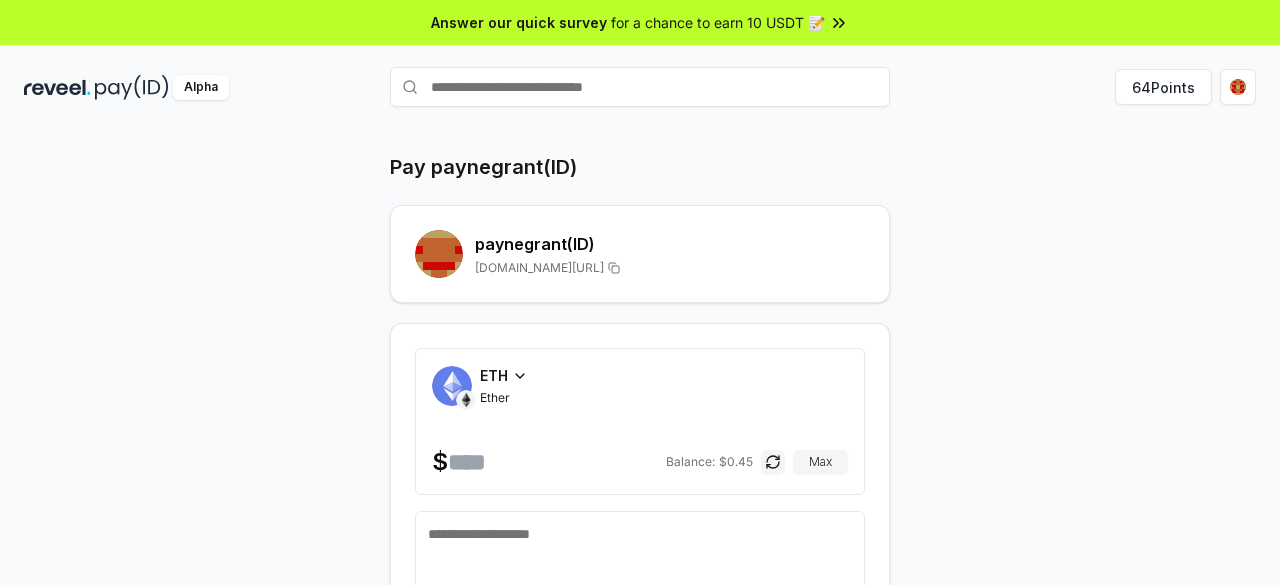 click at bounding box center (555, 462) 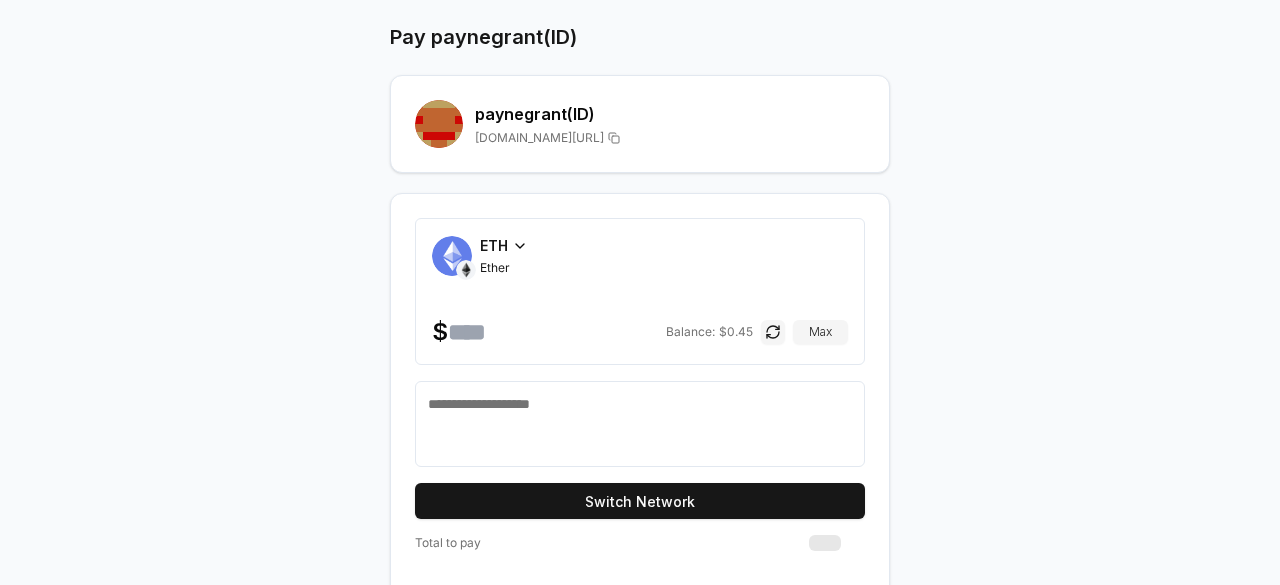 scroll, scrollTop: 142, scrollLeft: 0, axis: vertical 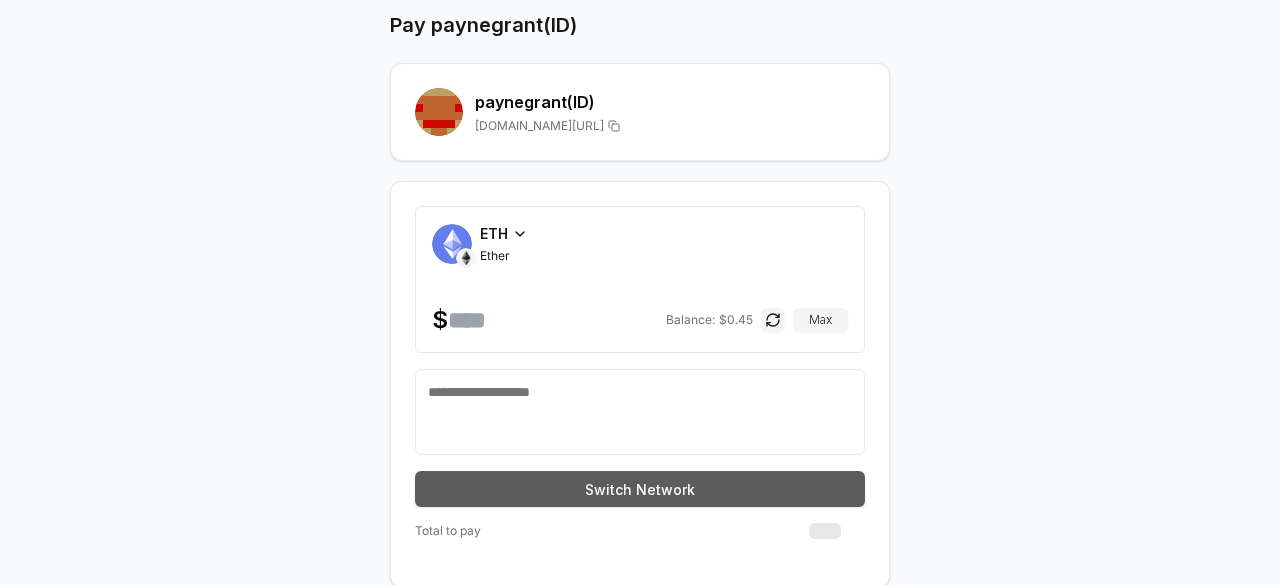 type on "***" 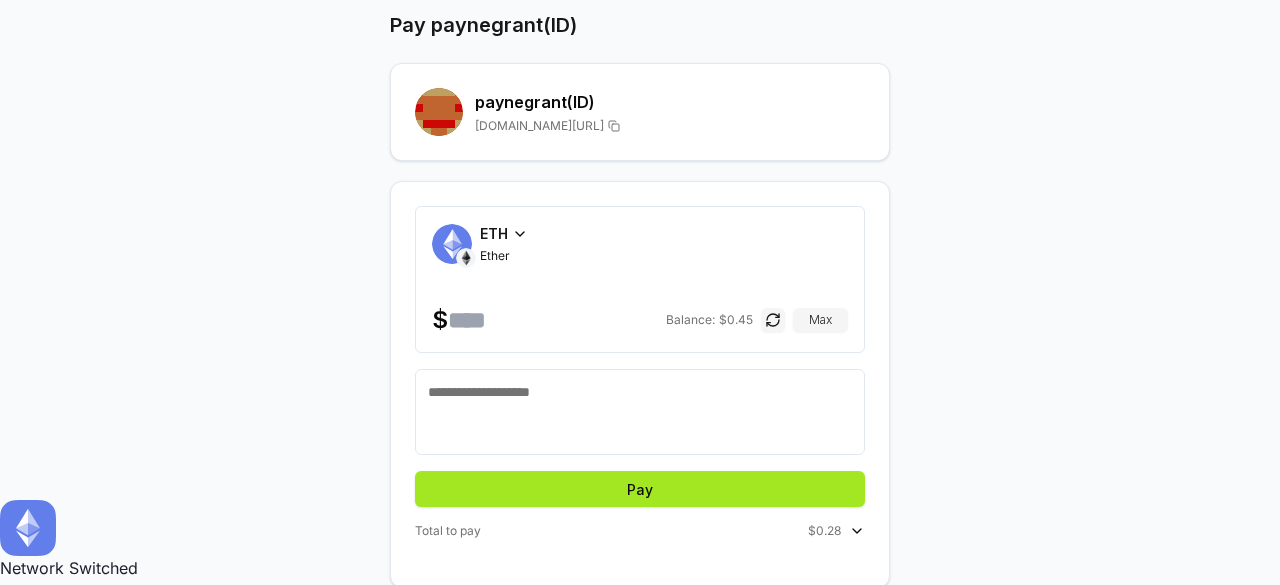 click on "Pay" at bounding box center (640, 489) 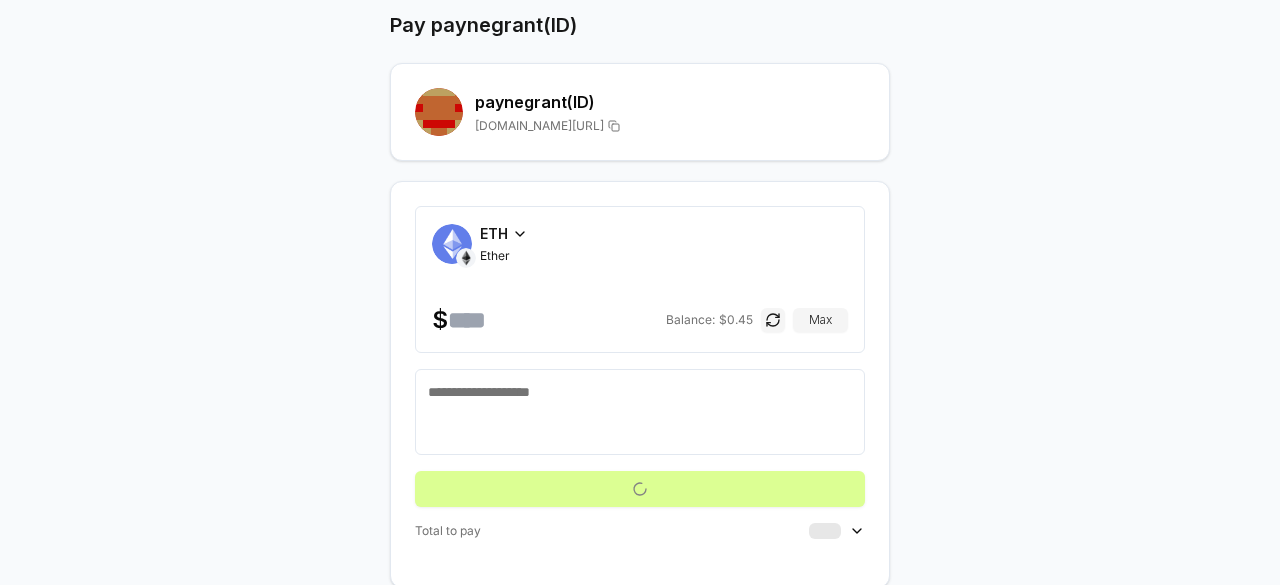 scroll, scrollTop: 57, scrollLeft: 0, axis: vertical 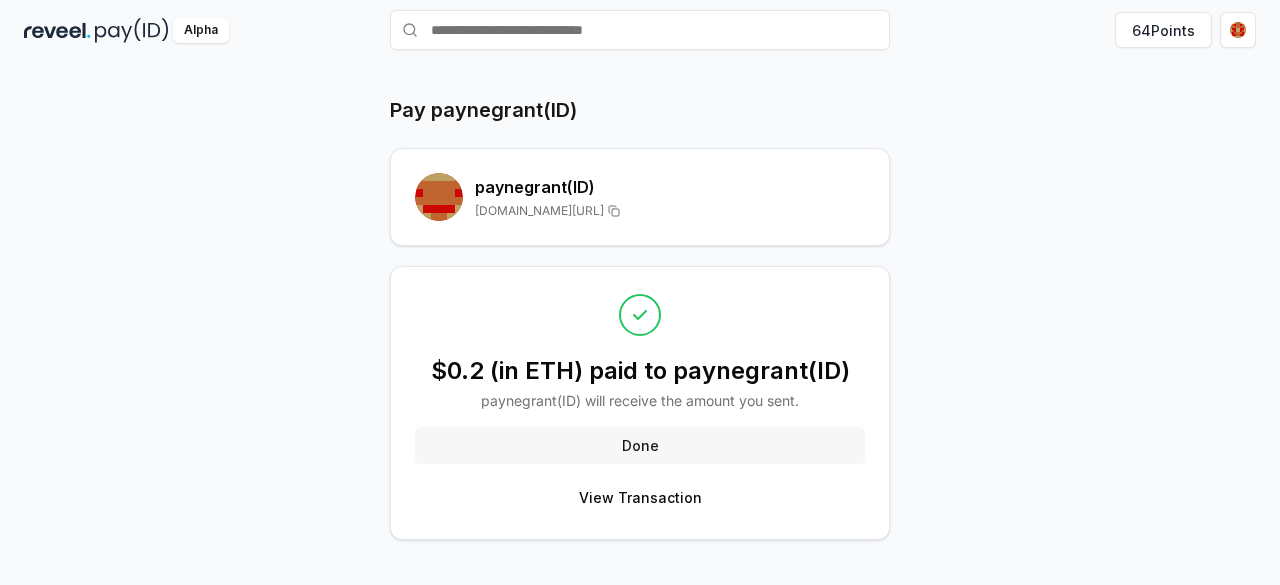 click on "Done" at bounding box center (640, 445) 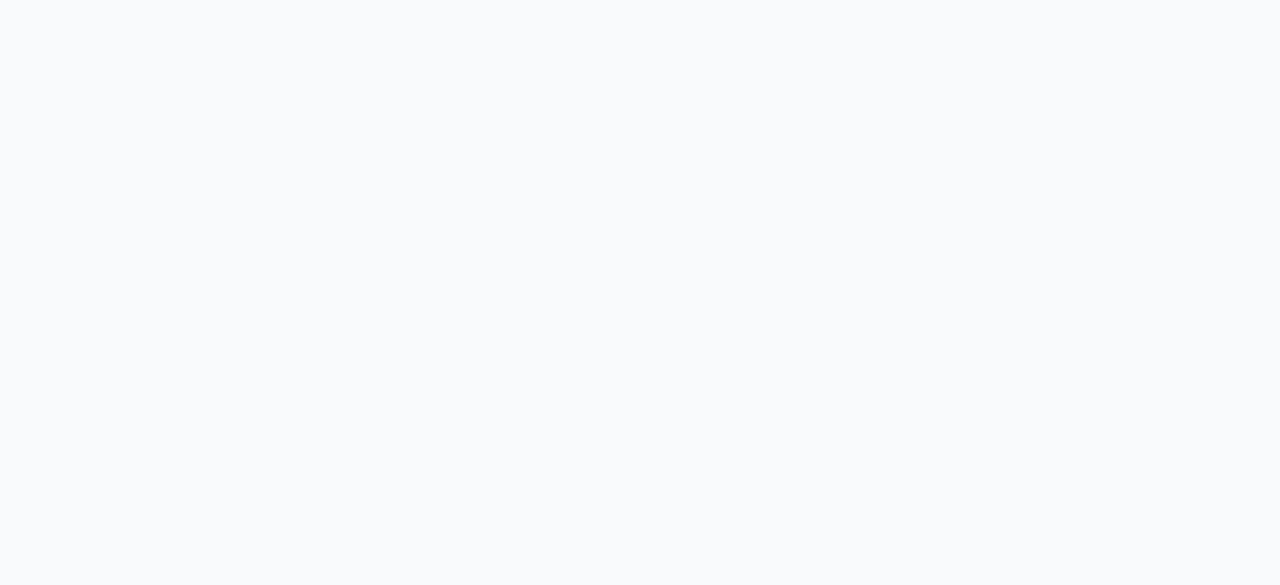 scroll, scrollTop: 0, scrollLeft: 0, axis: both 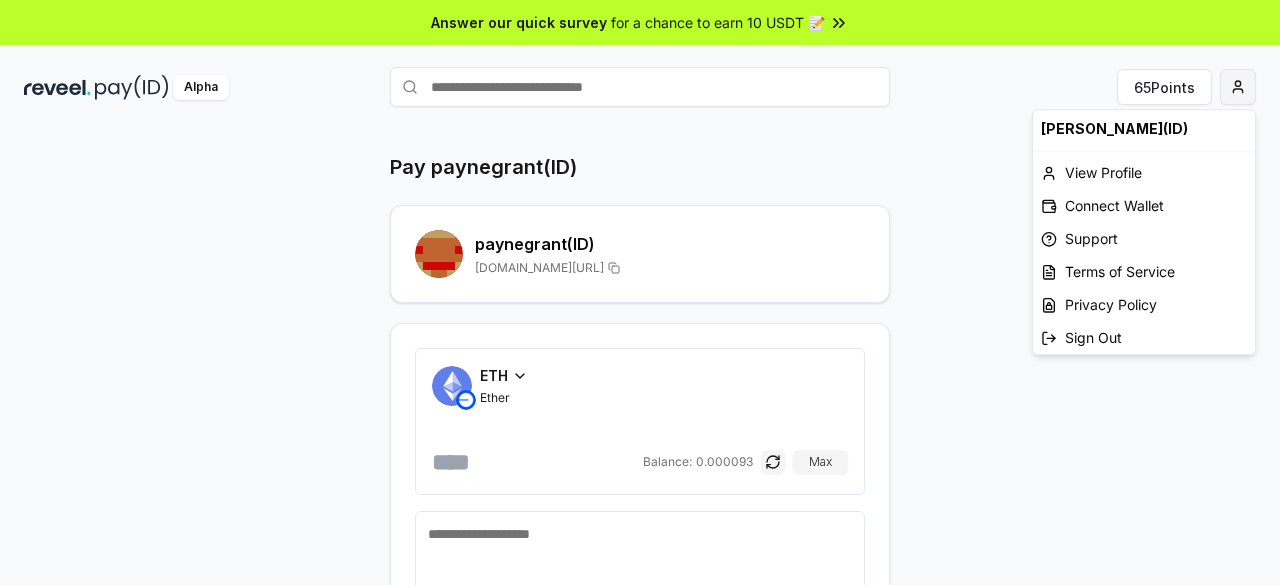 click on "Answer our quick survey for a chance to earn 10 USDT 📝 Alpha   65  Points Pay paynegrant(ID) paynegrant (ID) [DOMAIN_NAME][URL] ETH Ether Balance: 0.000093 Max Connect Wallet dylan(ID)   View Profile   Connect Wallet   Support   Terms of Service   Privacy Policy   Sign Out" at bounding box center (640, 292) 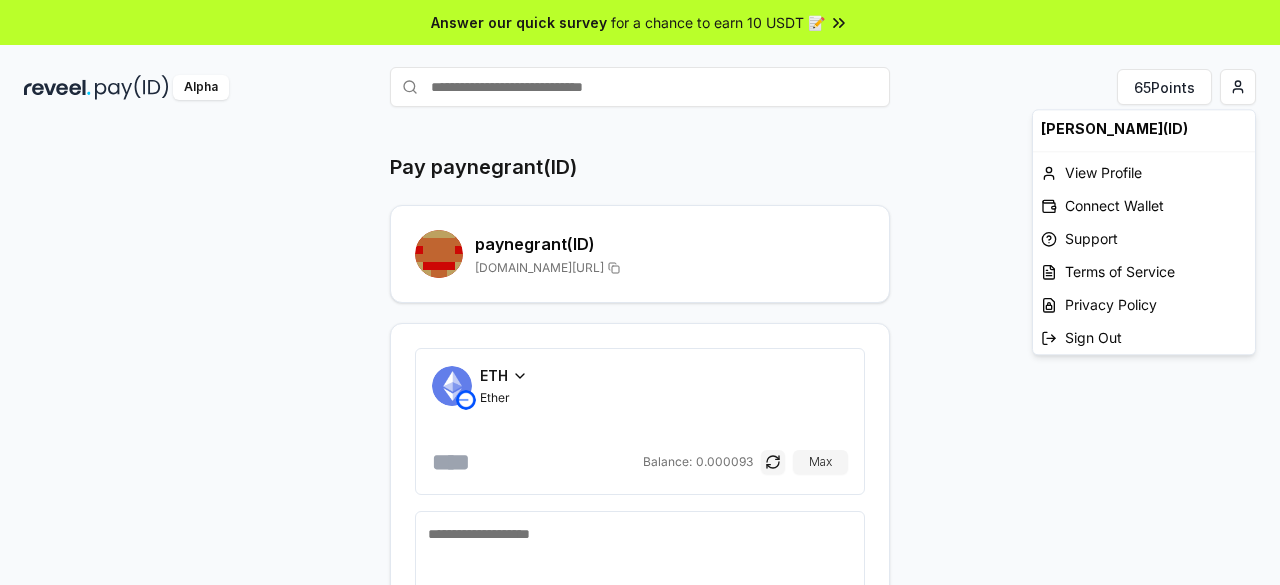 click on "Answer our quick survey for a chance to earn 10 USDT 📝 Alpha   65  Points Pay paynegrant(ID) paynegrant (ID) reveel.id/pay/paynegrant ETH Ether Balance: 0.000093 Max Connect Wallet dylan(ID)   View Profile   Connect Wallet   Support   Terms of Service   Privacy Policy   Sign Out" at bounding box center [640, 292] 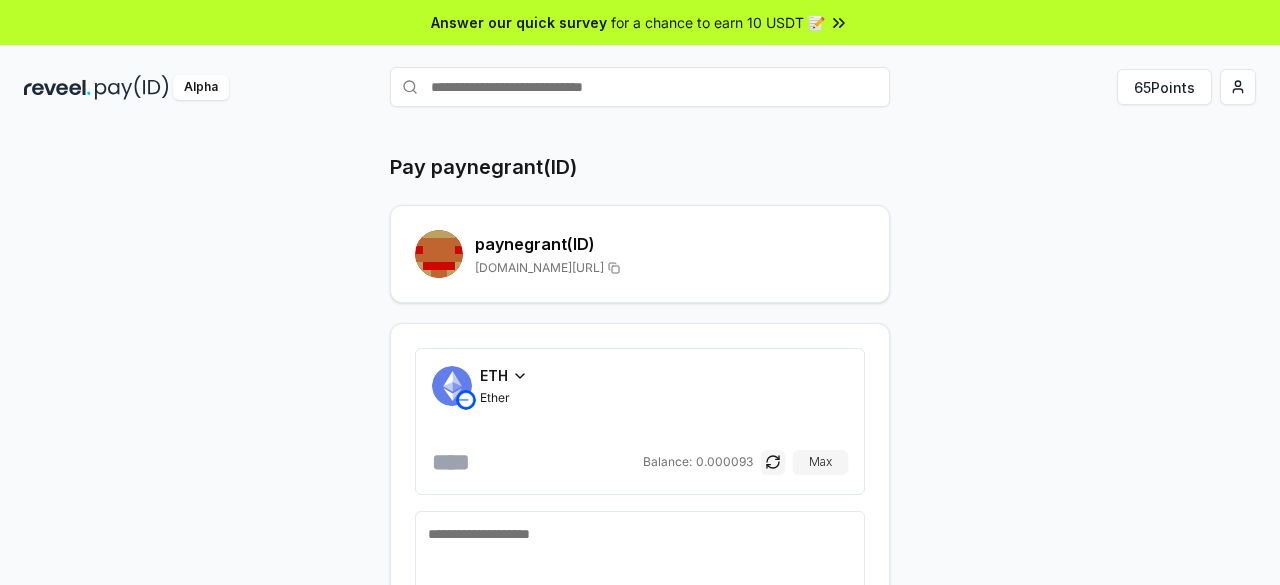 click at bounding box center (132, 87) 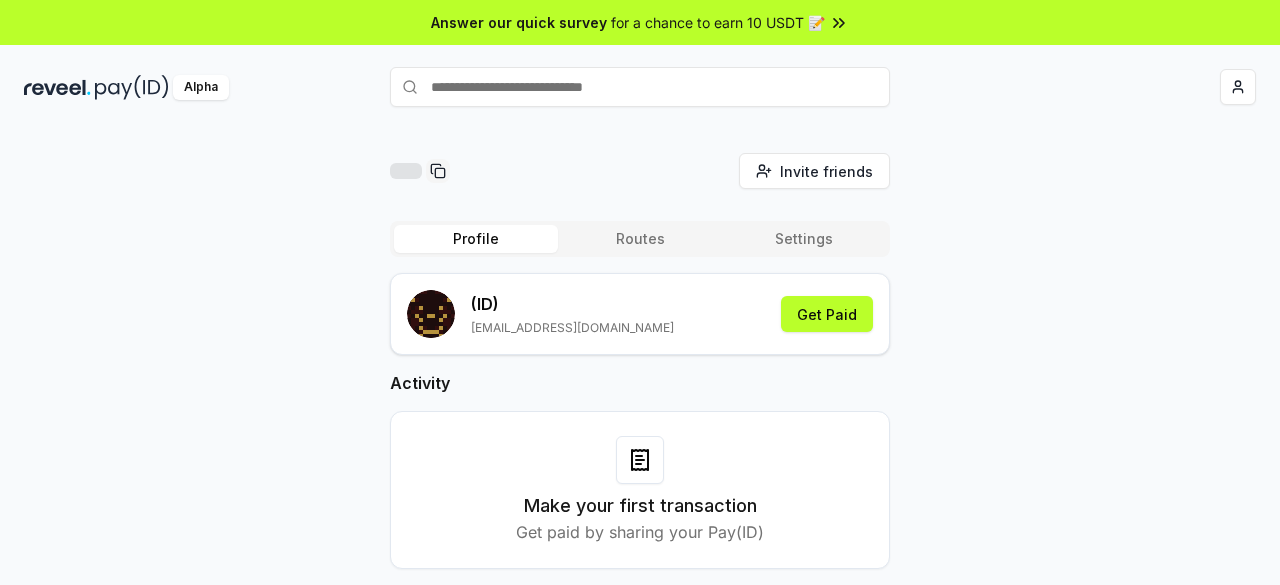 scroll, scrollTop: 0, scrollLeft: 0, axis: both 